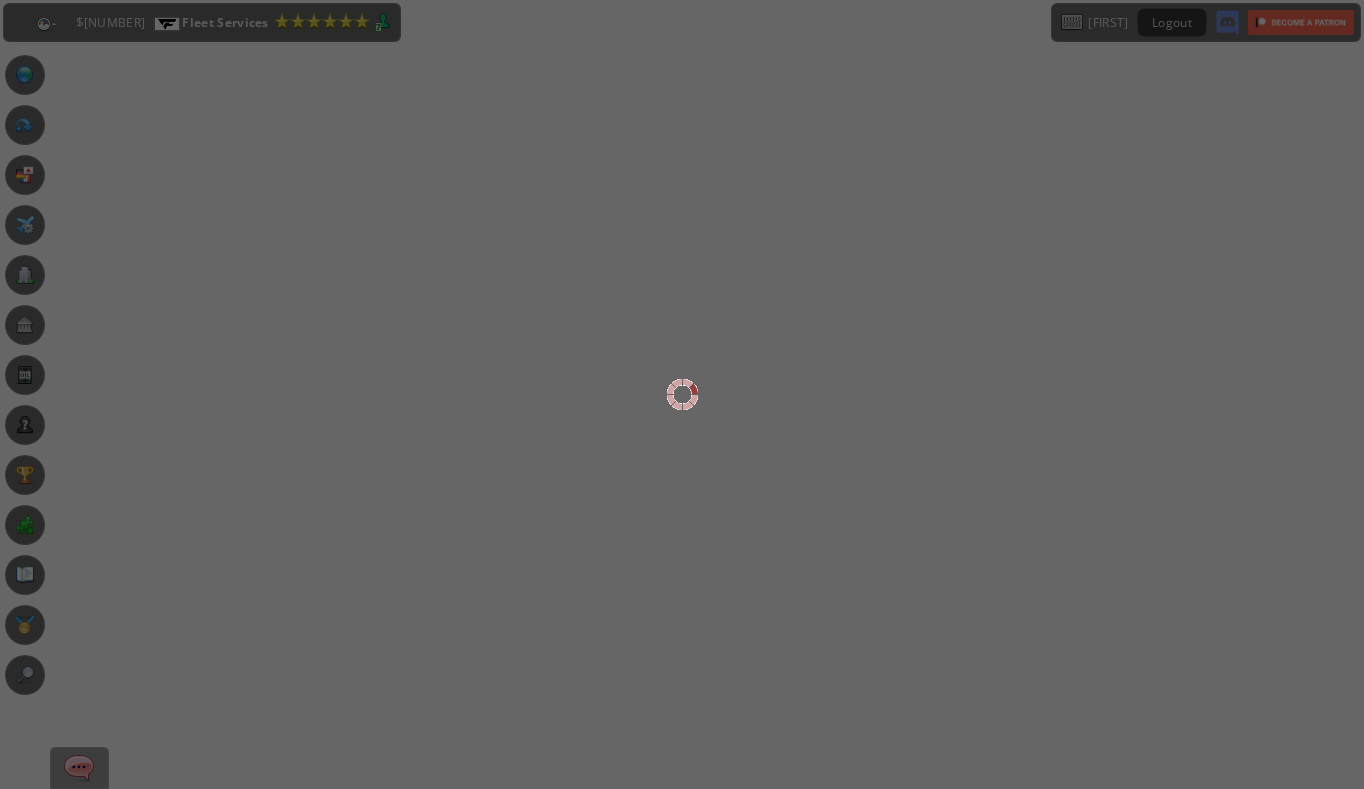 scroll, scrollTop: 0, scrollLeft: 0, axis: both 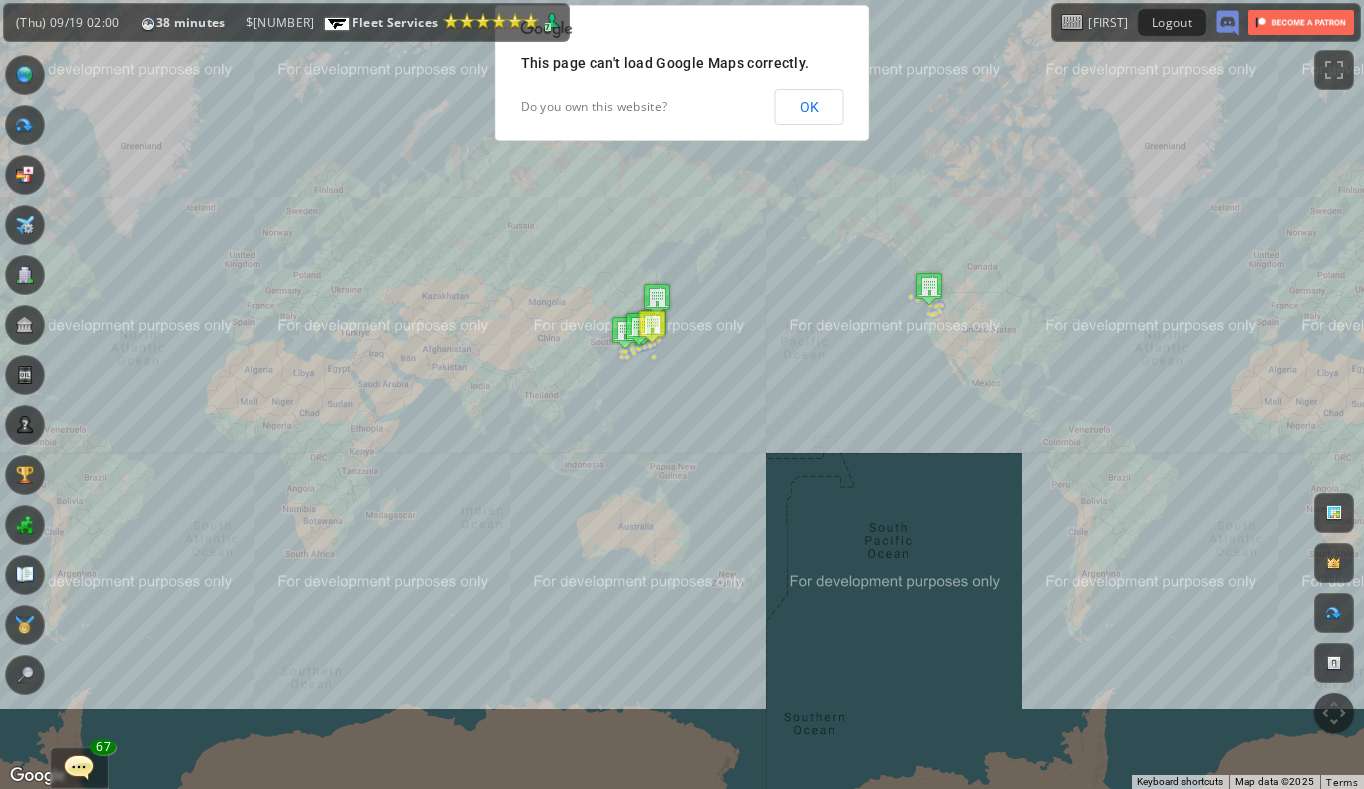 click at bounding box center [25, 375] 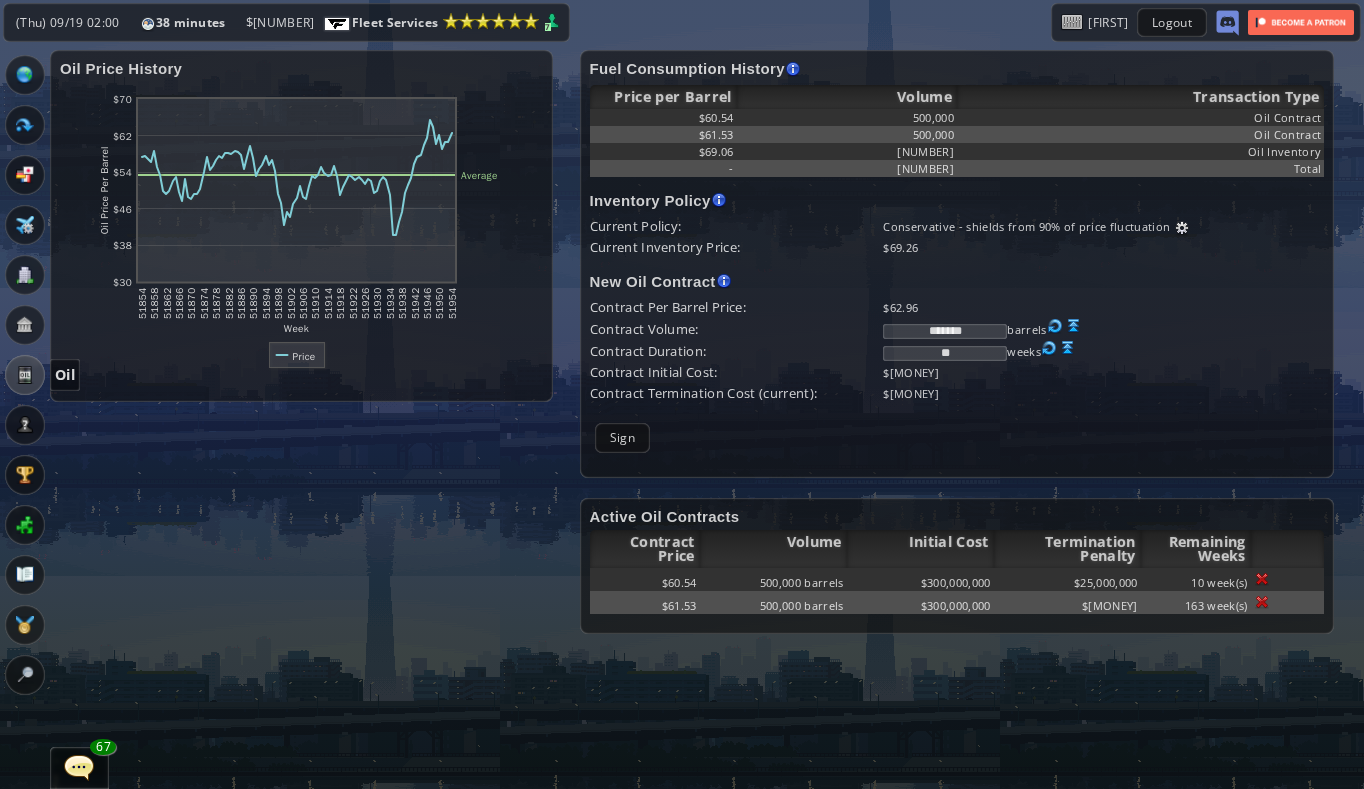 click on "*******" at bounding box center (945, 331) 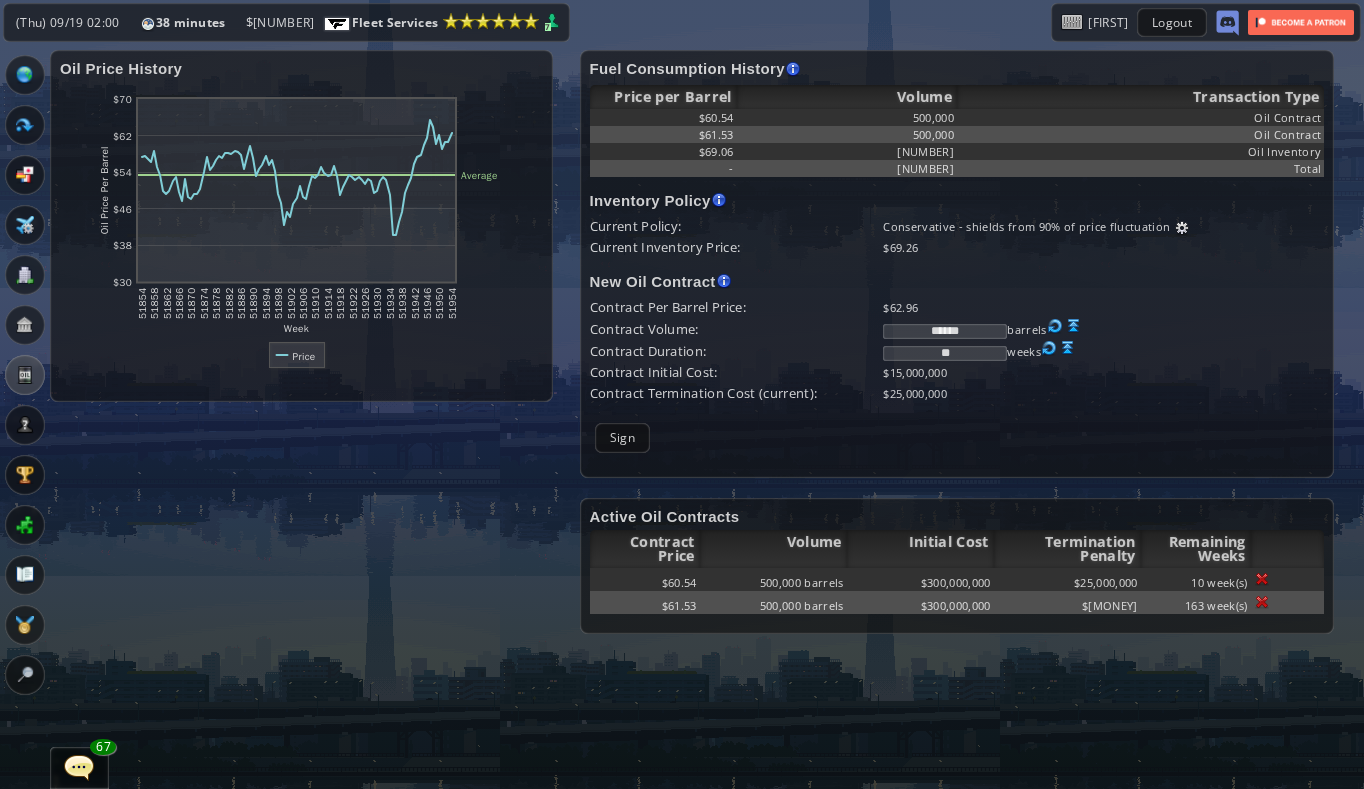 type on "******" 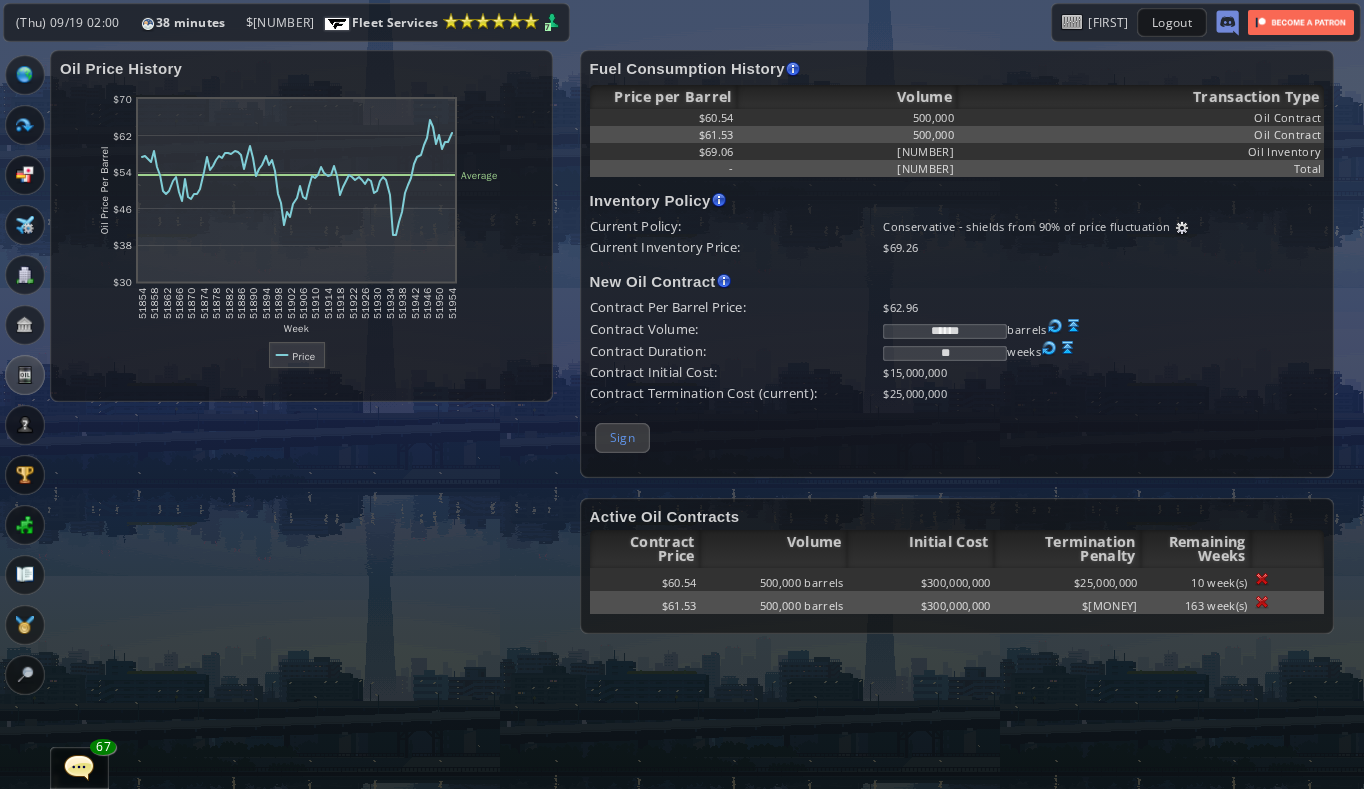 click on "Sign" at bounding box center (622, 437) 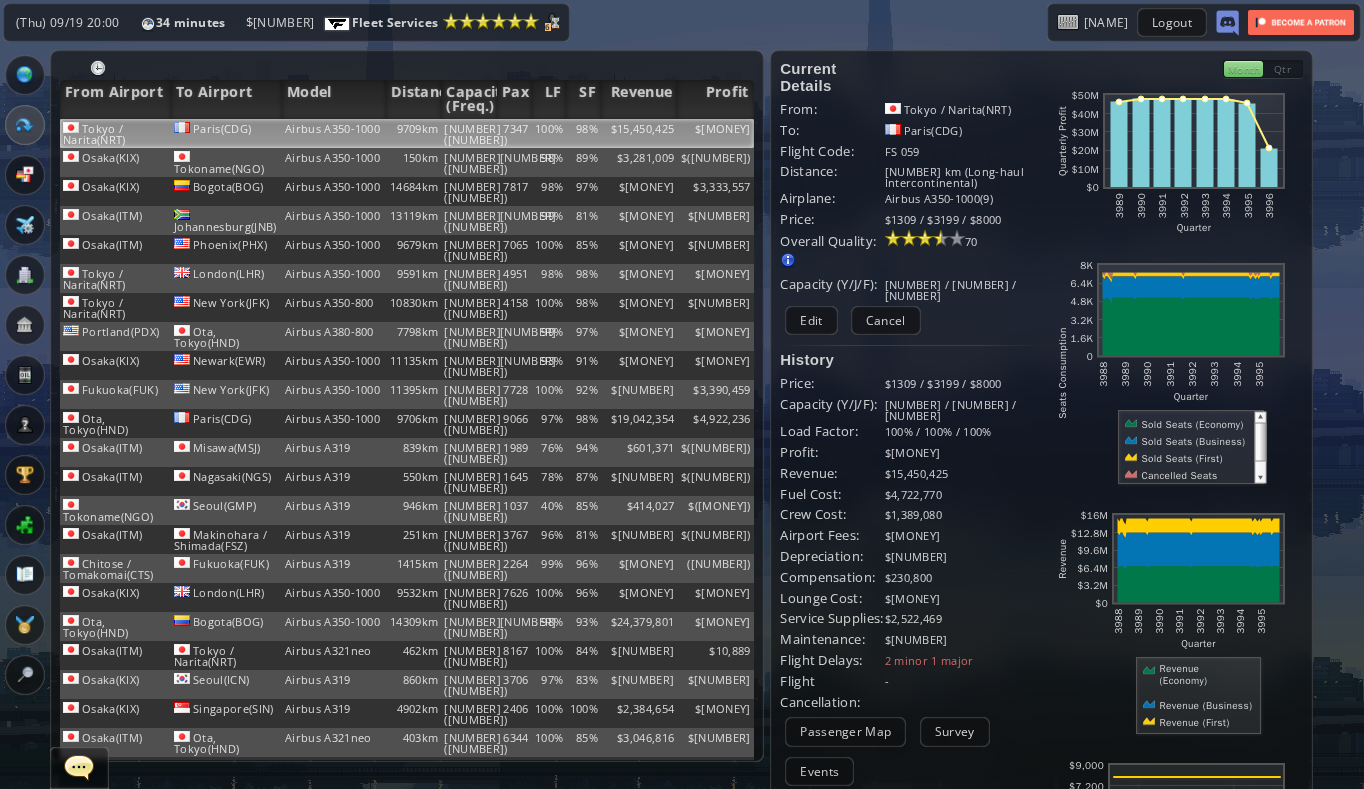 scroll, scrollTop: 0, scrollLeft: 0, axis: both 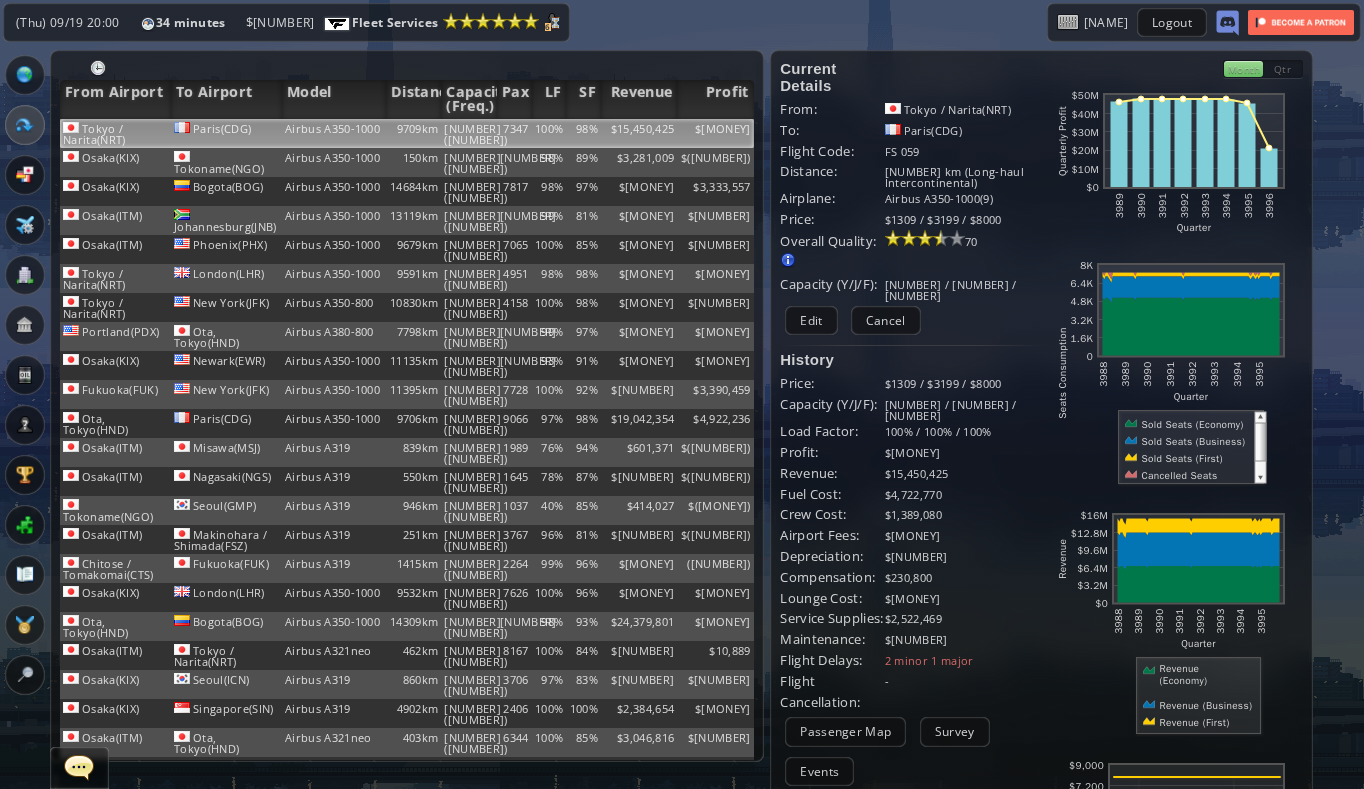 click at bounding box center (25, 375) 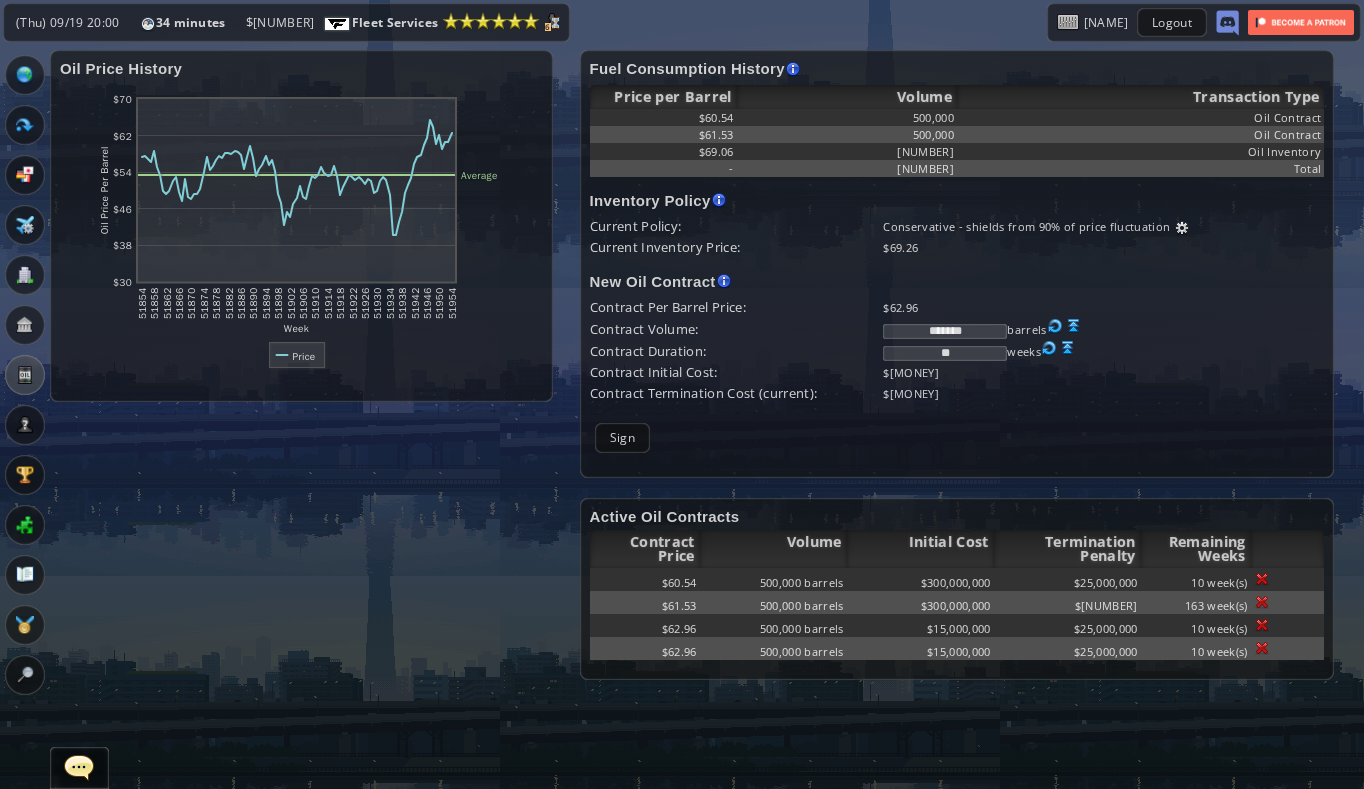 click at bounding box center (25, 625) 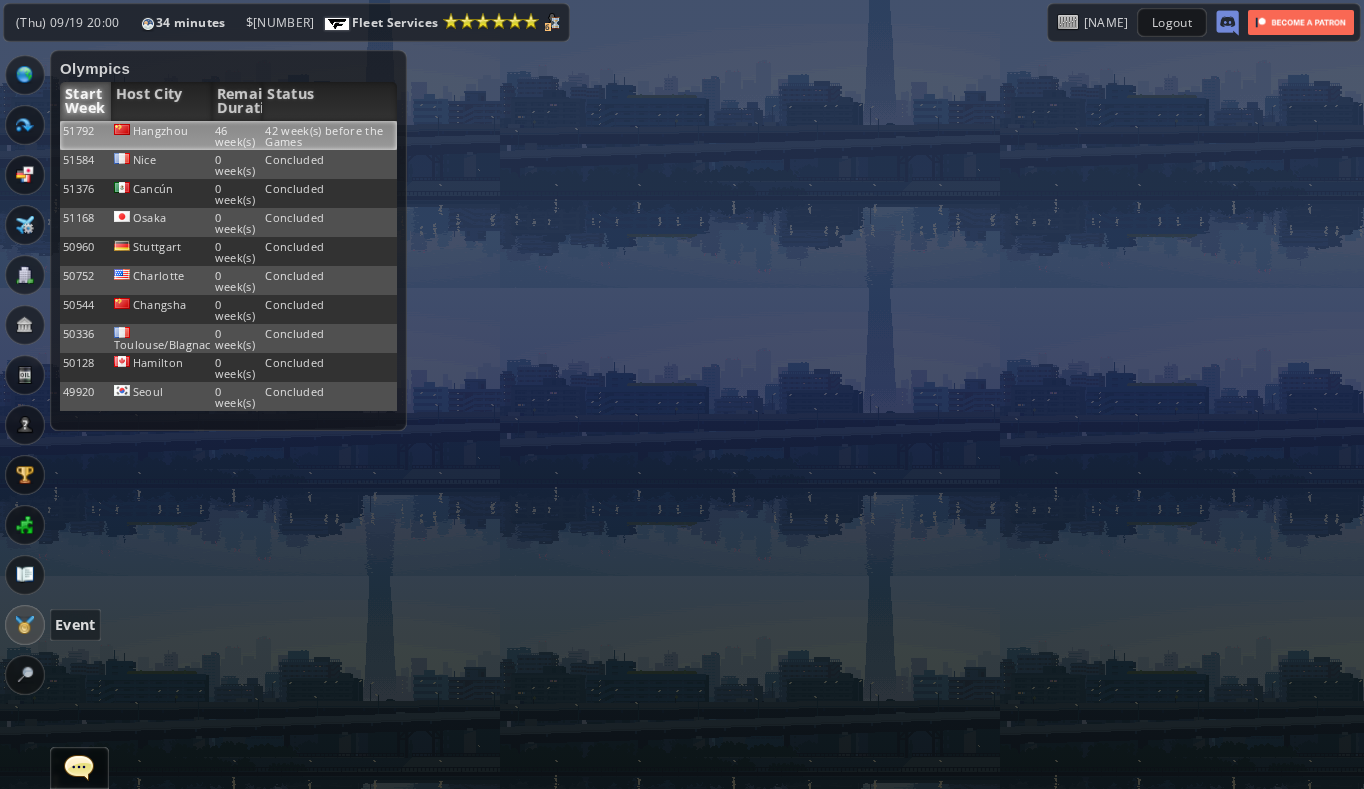 click on "Hangzhou" at bounding box center [161, 135] 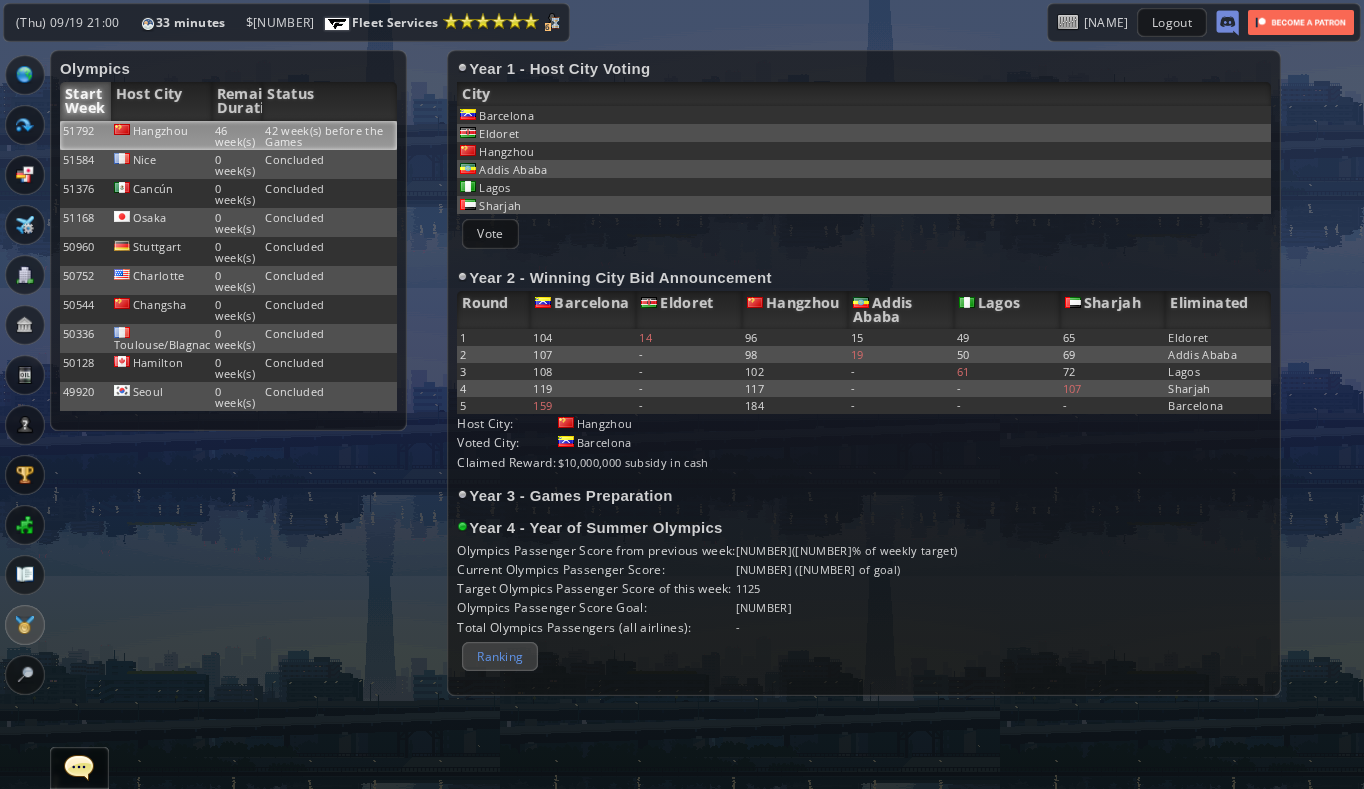click on "Ranking" at bounding box center [500, 656] 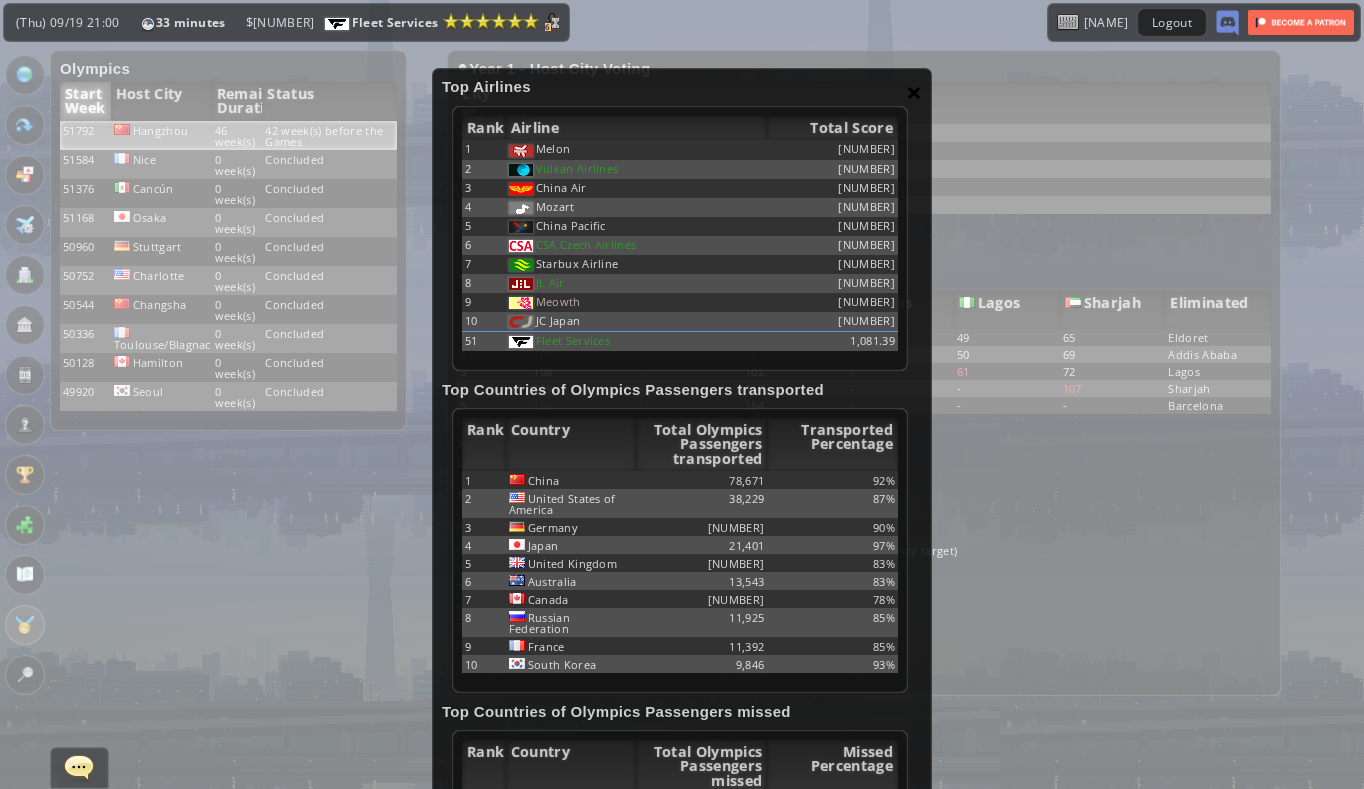 click on "×" at bounding box center [914, 92] 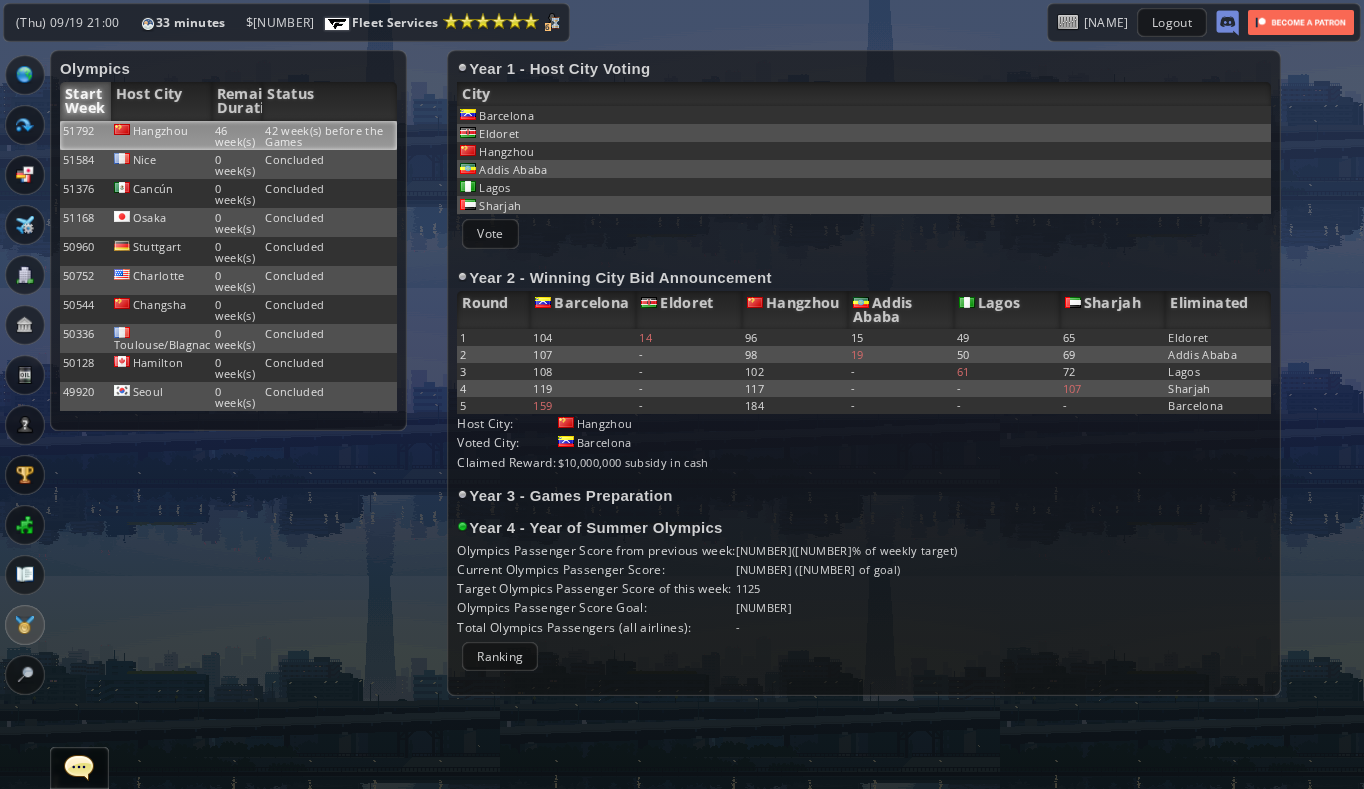 click at bounding box center (25, 475) 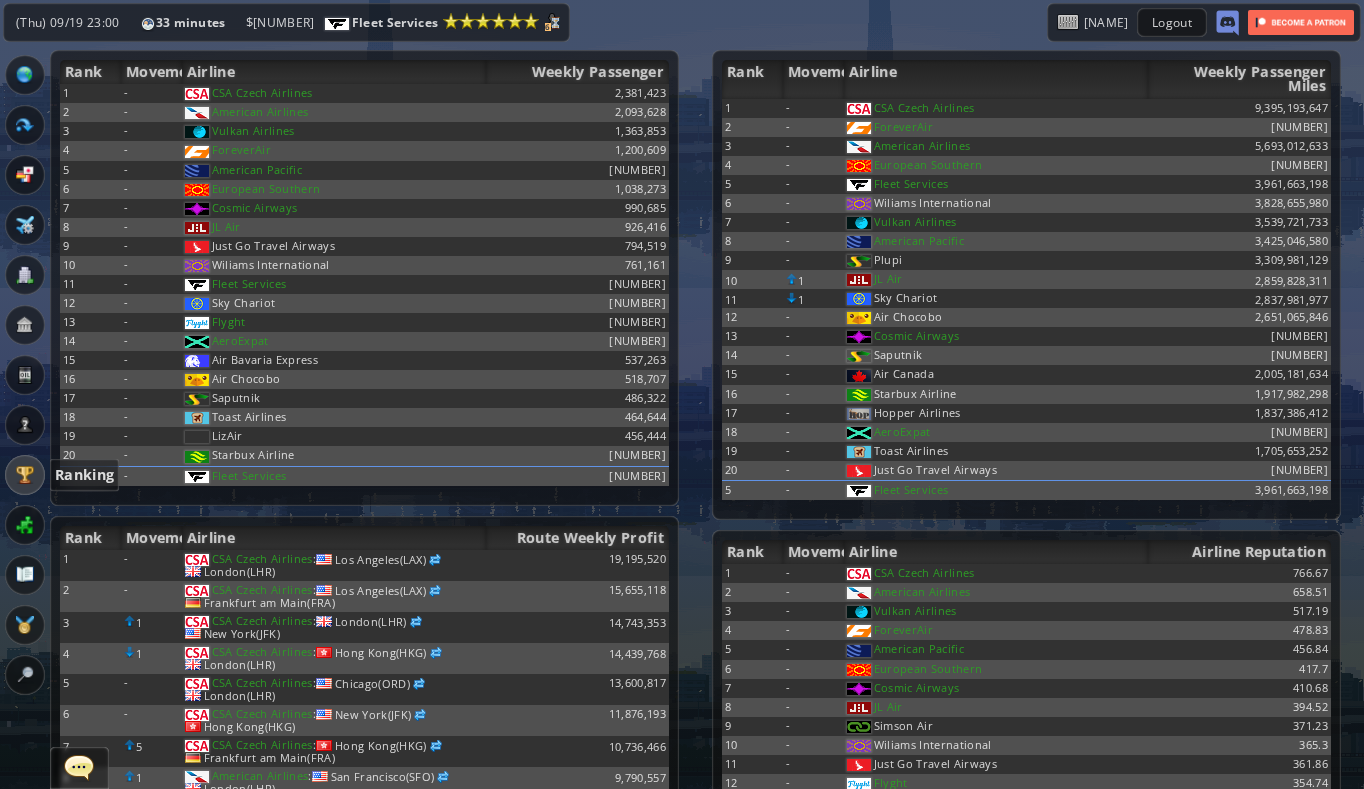 click on "Rank
Movement
Airline
Weekly Passenger
1 - CSA Czech Airlines At home in the skies 2,381,423 2 - American Airlines We know why you fly. We're American Airlines. 2,093,628 3 - Vulkan Airlines Fly long and land 1,363,853 4 - ForeverAir Proudly providing you less with Oneworld prices 1,200,609 5 - American Pacific airplane go brrrrr. hehe 1,094,735 6 - European Southern Not actually in Europe, or Southern. 1,038,273 7 - Cosmic Airways Cosmic Airways 990,685 8 - JL Air To infinity, and beyond! 926,416 9 - Just Go Travel Airways A renowned global airline that prides itself on delivering exceptional travel experiences to passengers worldwide.
For more information, go to our official website. 794,519 10 - Wiliams International Experience Purple!
Experience New Standards!
Experience Wiliams International! 761,161 11 - Fleet Services Let our fleet be of service 687,416 12 - Sky Chariot Your chariot awaits. 661,149 13 - Flyght Flyght 574,133 14 -" at bounding box center [371, 1319] 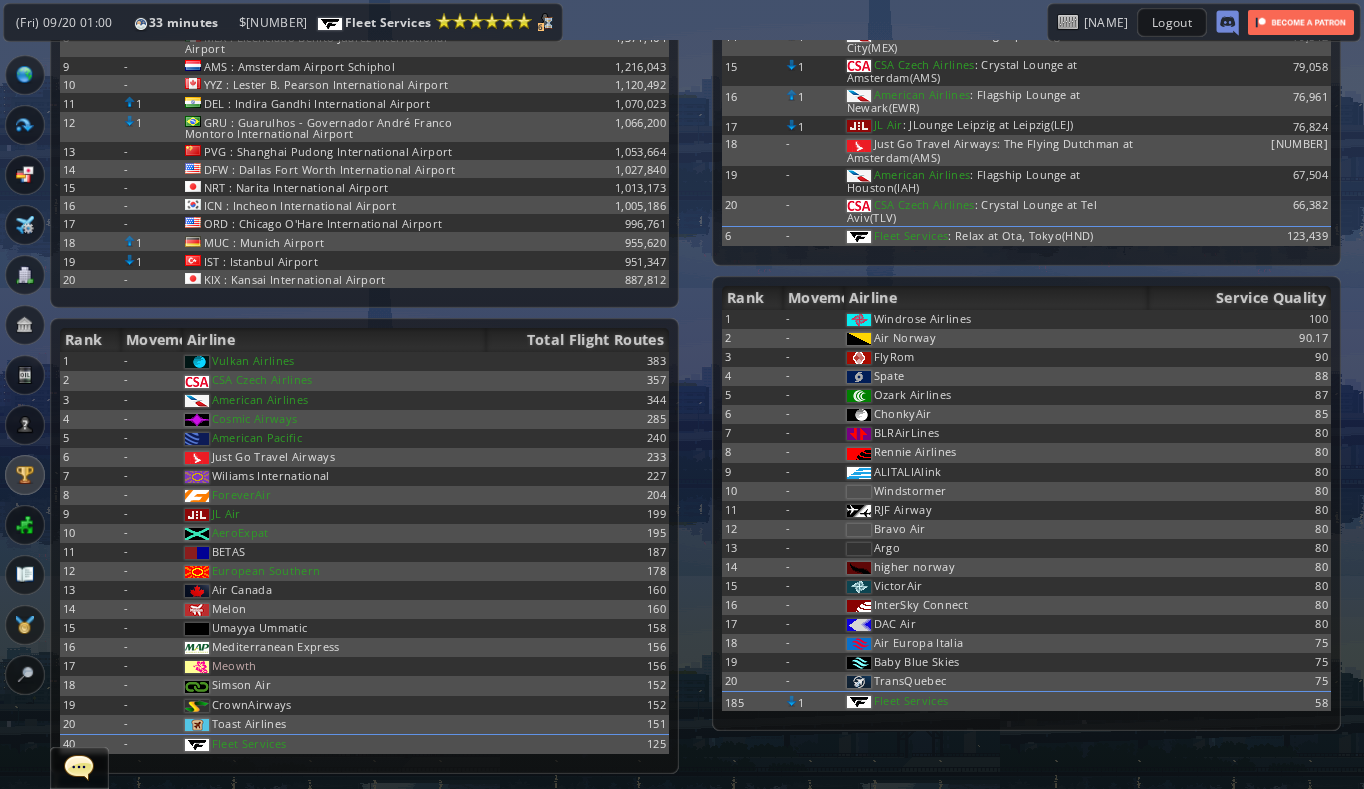 scroll, scrollTop: 1837, scrollLeft: 0, axis: vertical 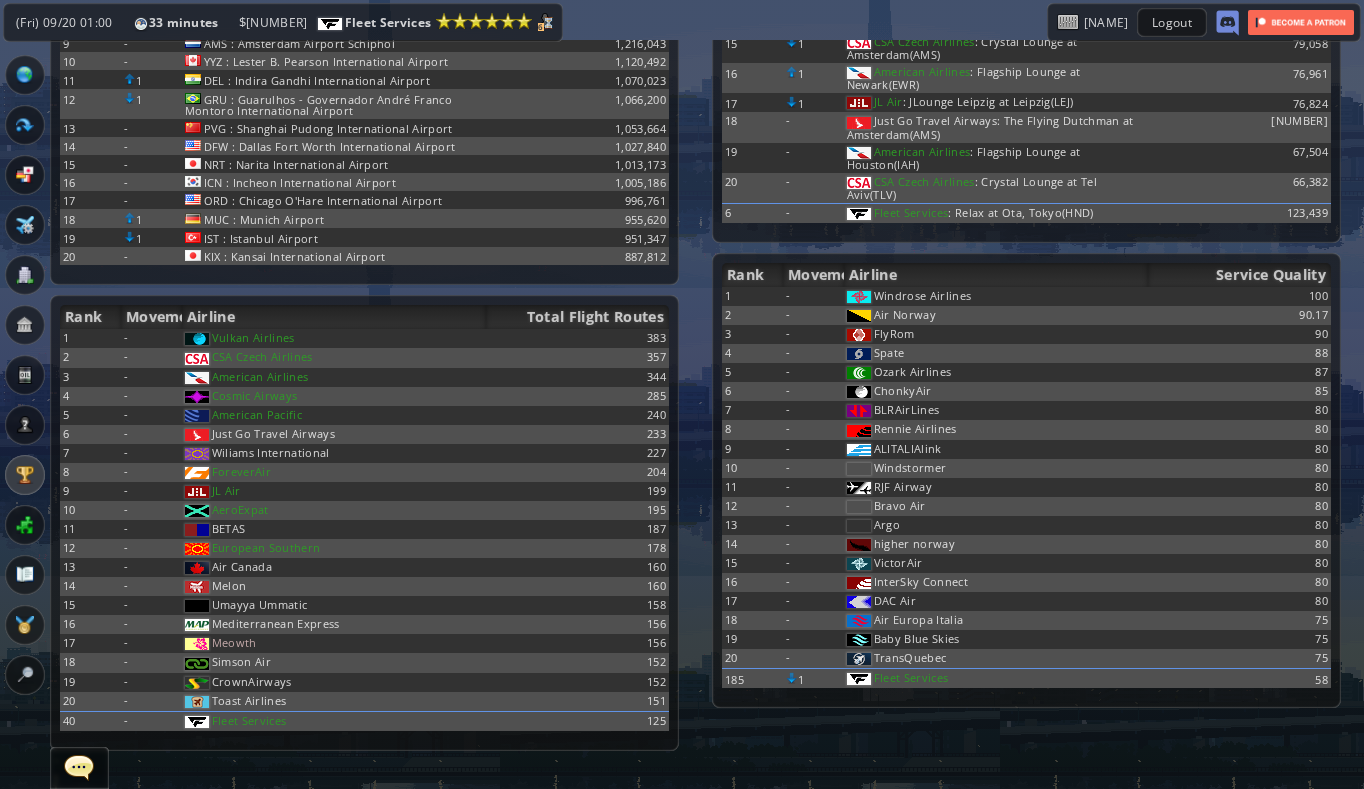 click at bounding box center (25, 275) 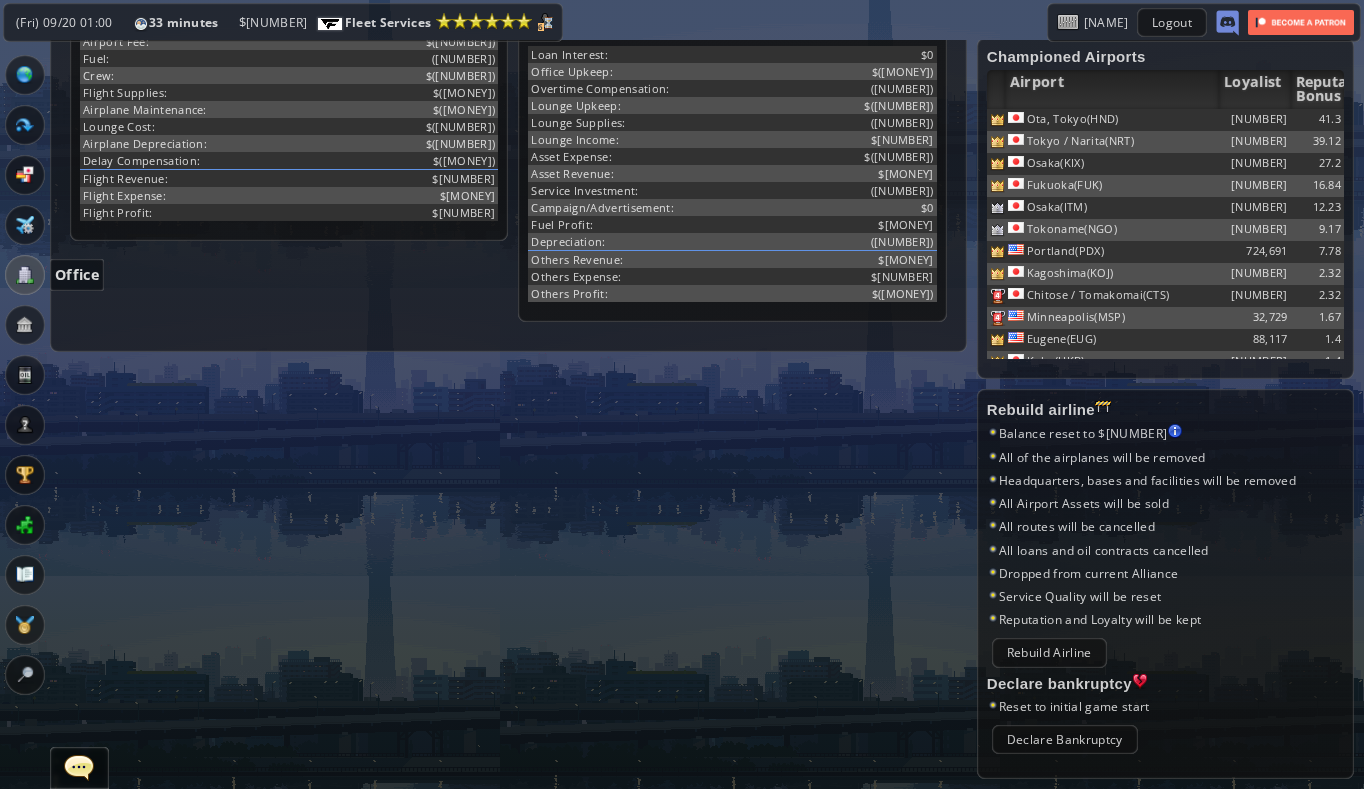 scroll, scrollTop: 830, scrollLeft: 0, axis: vertical 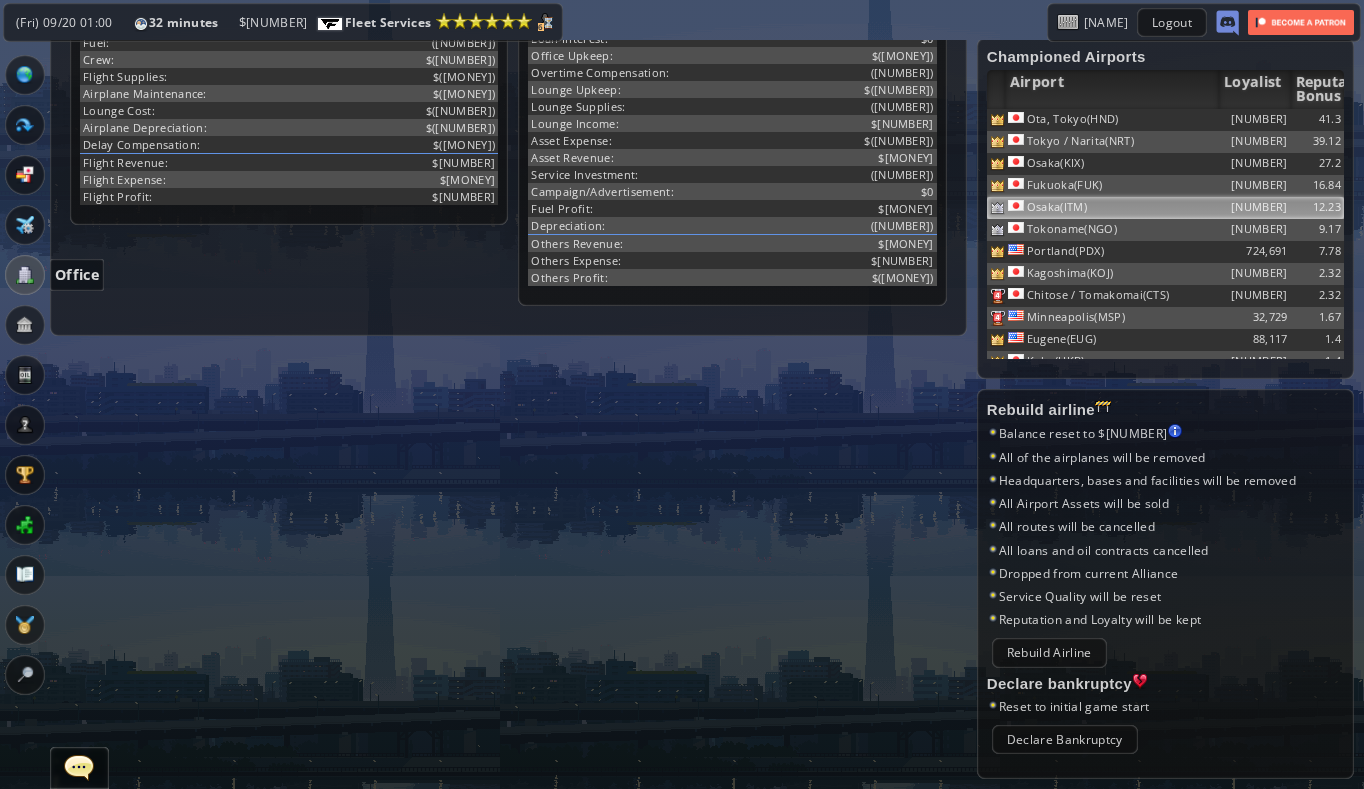 click on "Osaka(ITM)" at bounding box center [1112, 120] 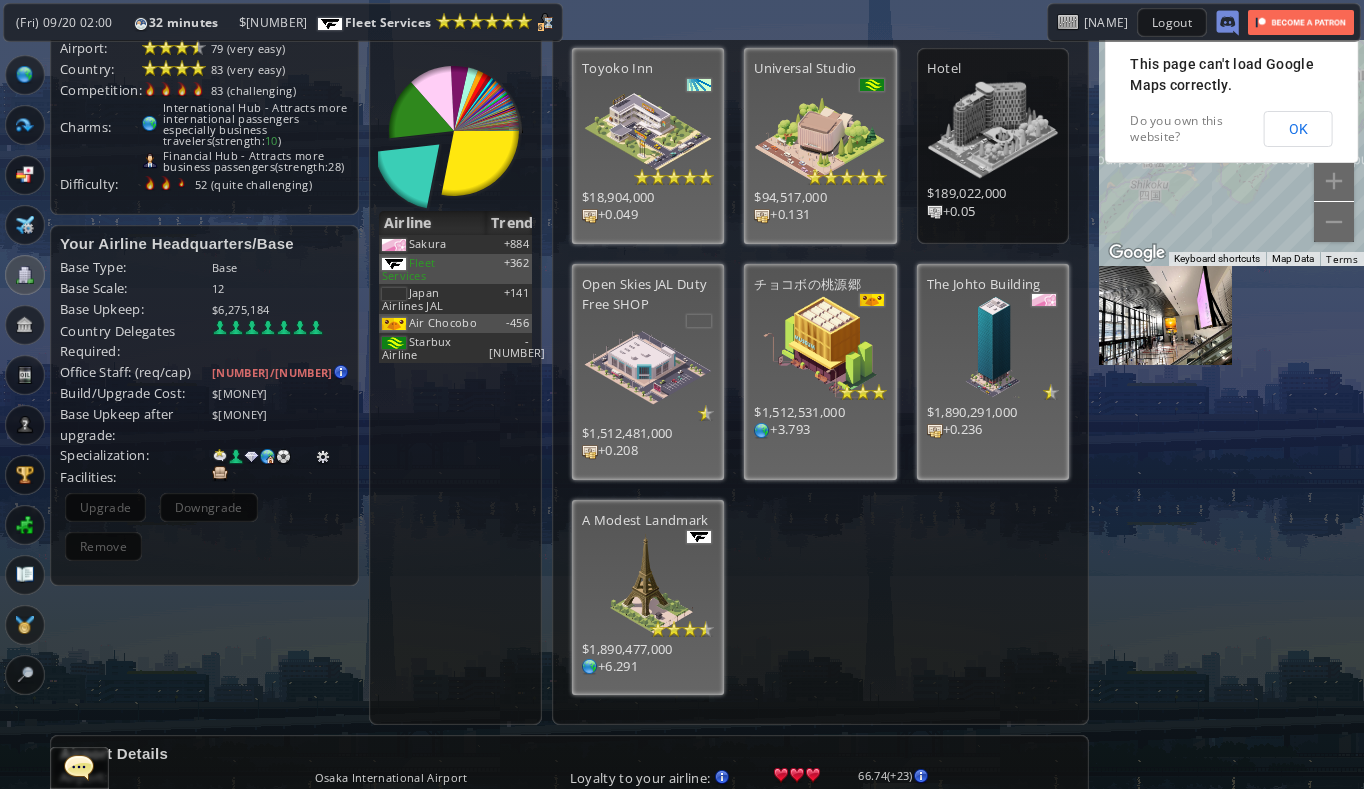 scroll, scrollTop: 0, scrollLeft: 0, axis: both 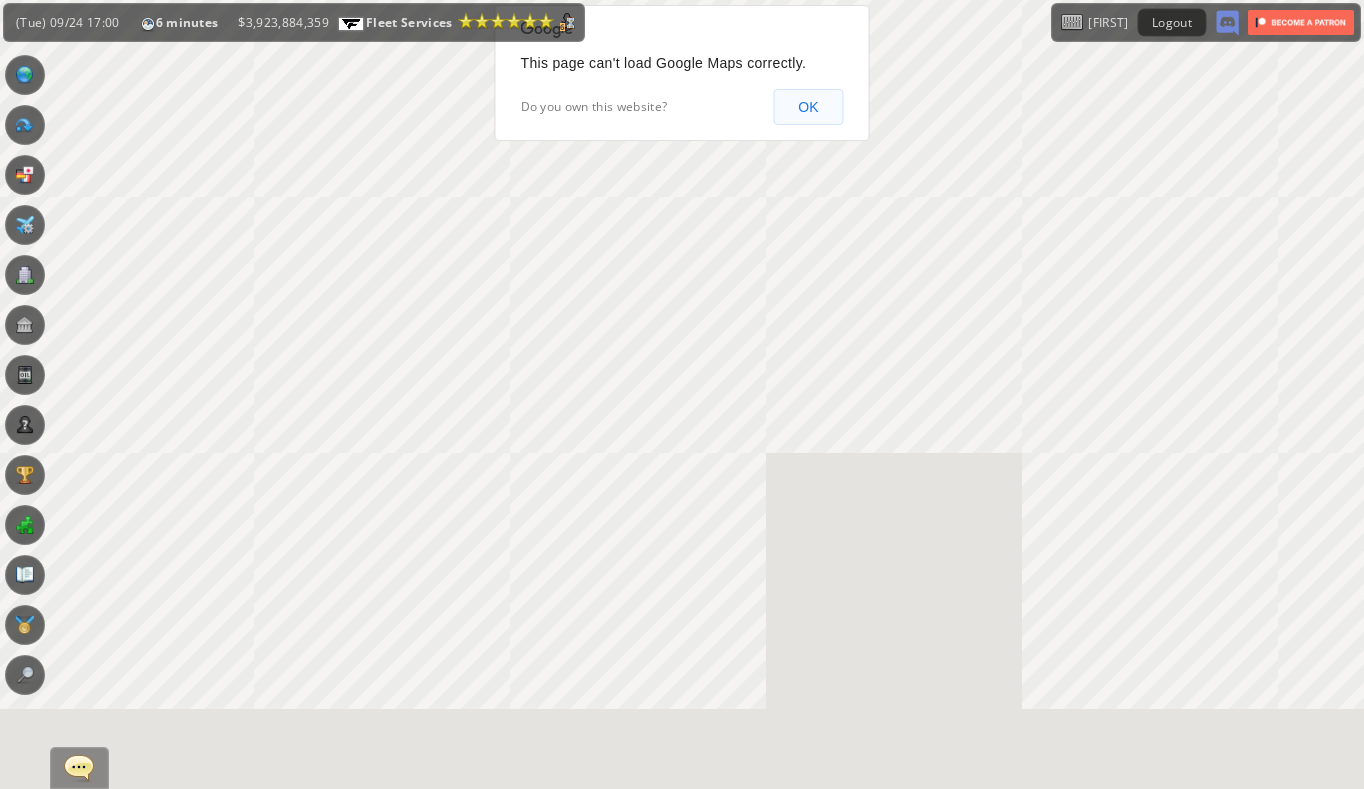 click on "OK" at bounding box center [808, 107] 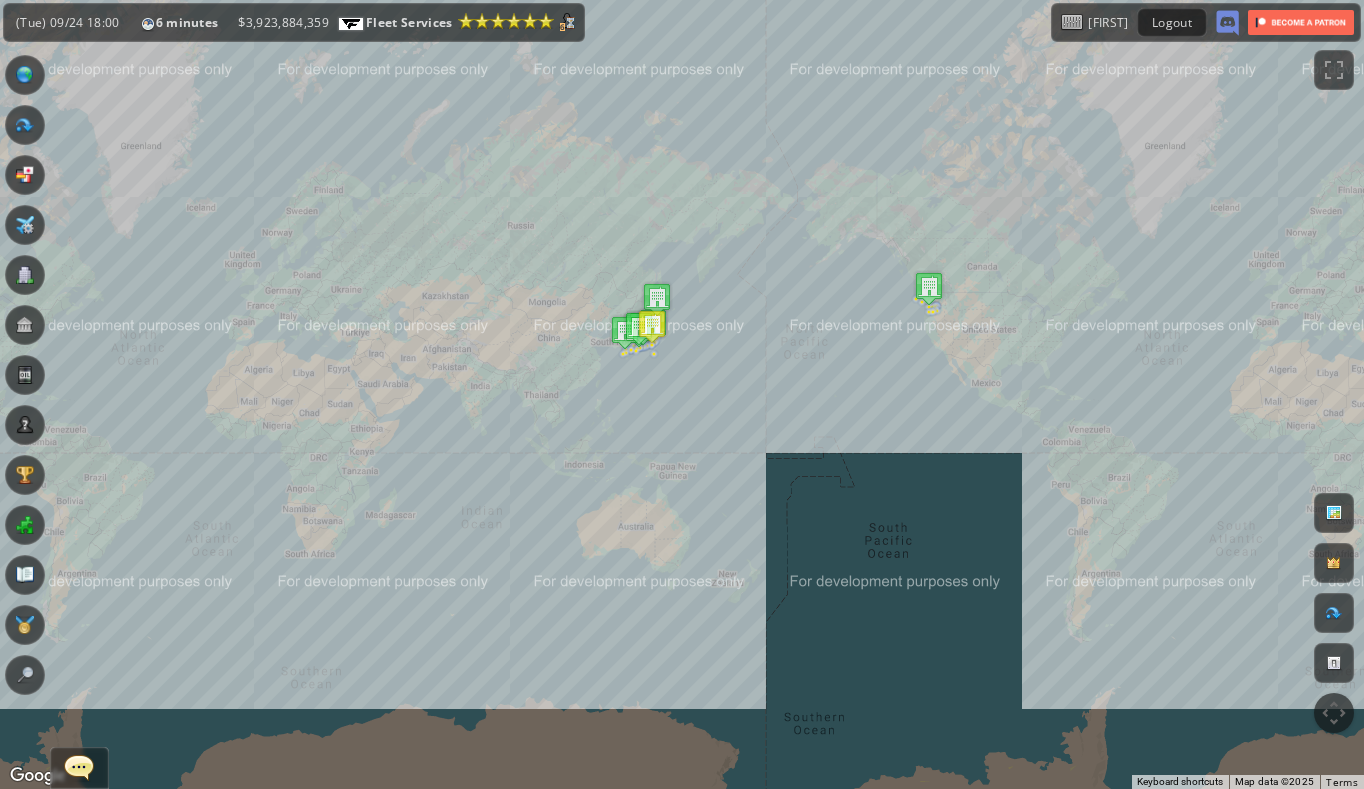 click at bounding box center [25, 275] 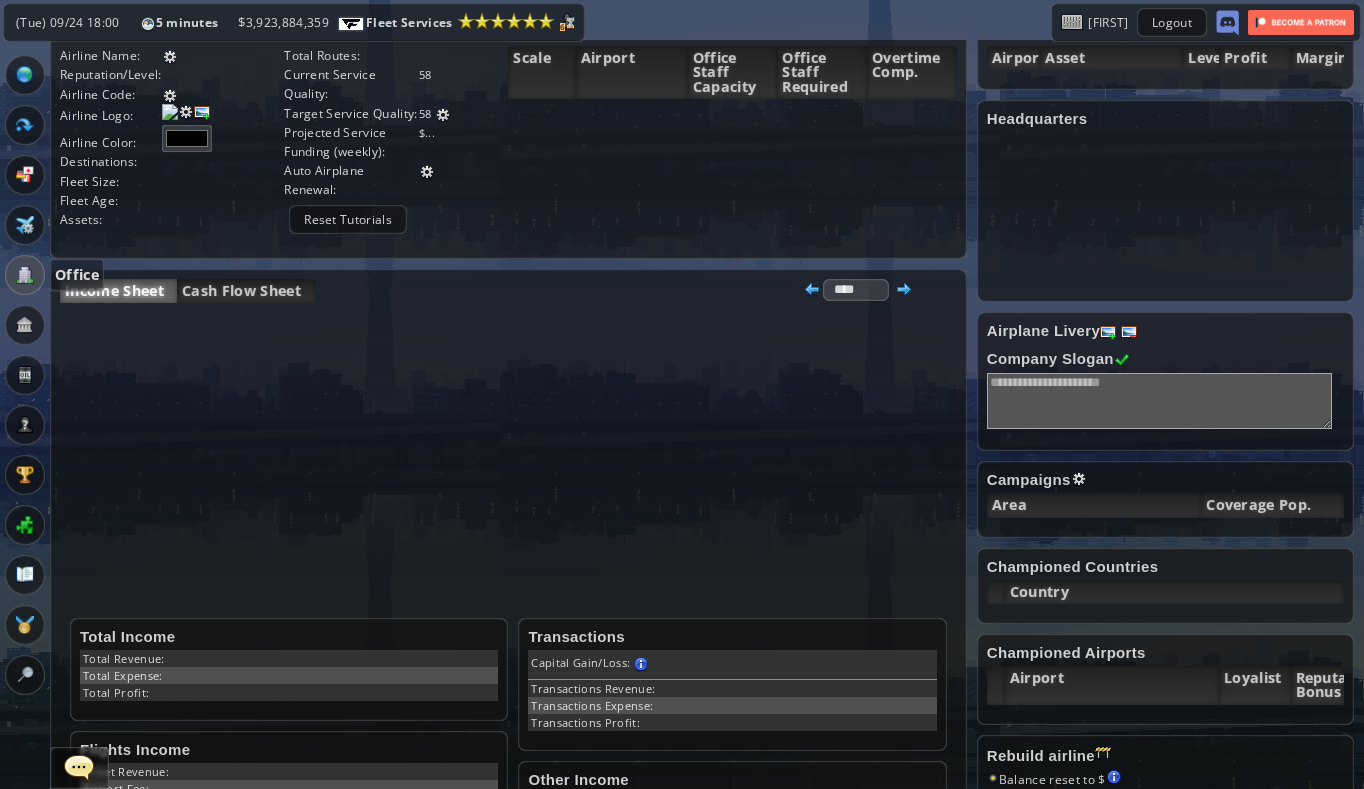 scroll, scrollTop: 34, scrollLeft: 0, axis: vertical 